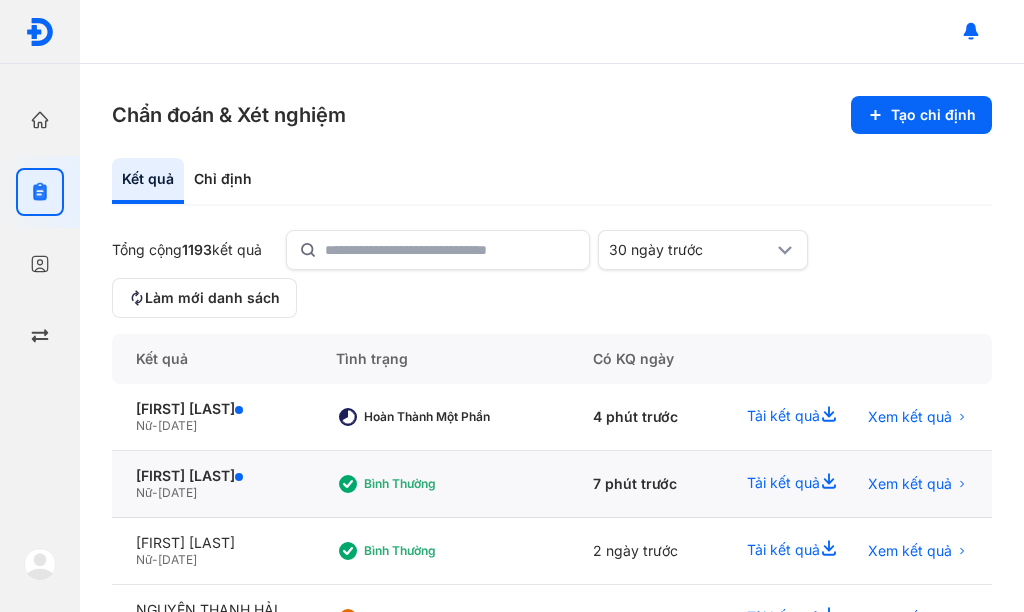 scroll, scrollTop: 0, scrollLeft: 0, axis: both 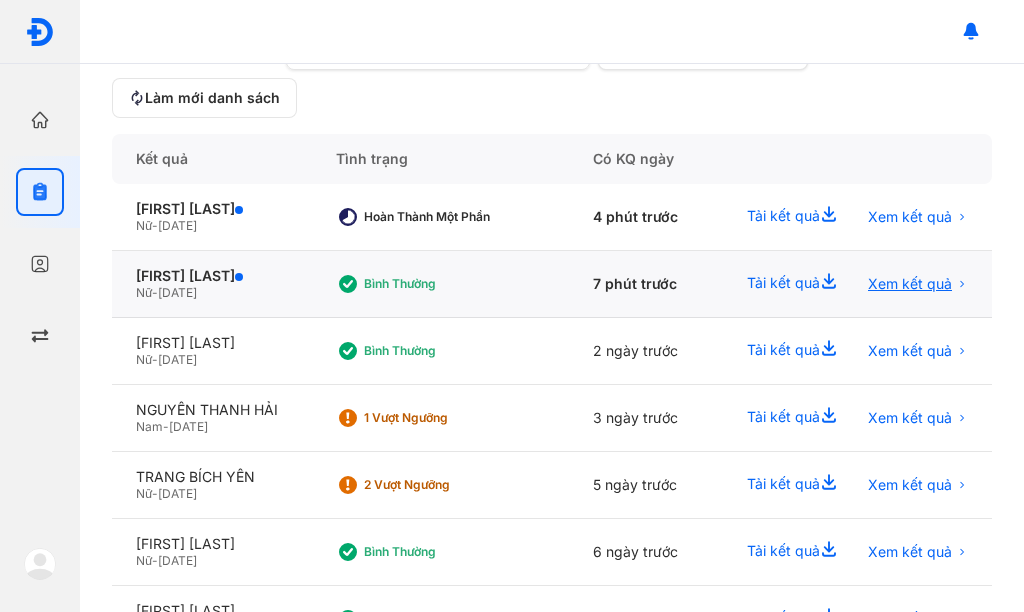 click on "Xem kết quả" at bounding box center [910, 284] 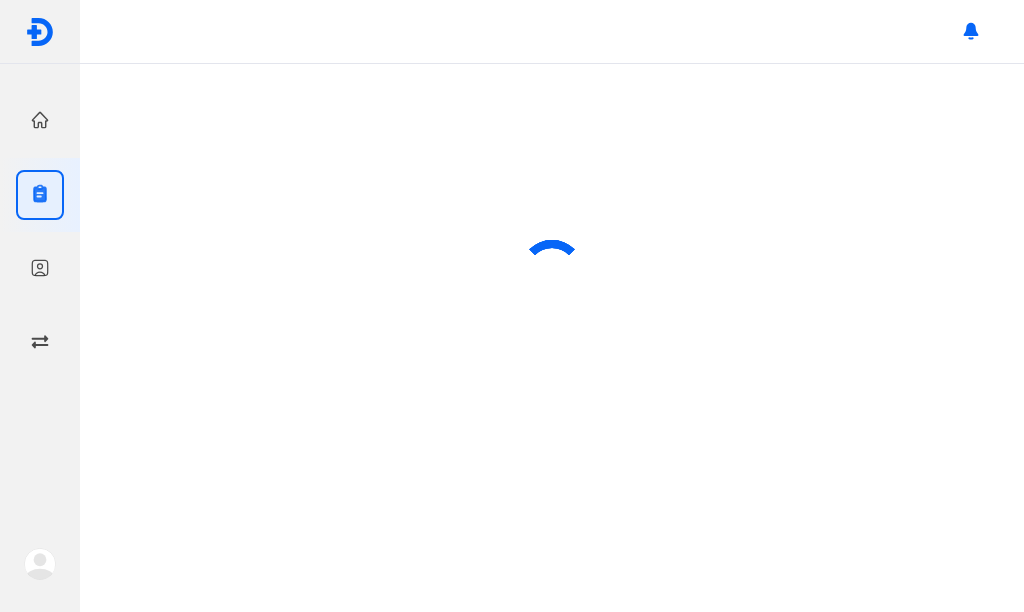 scroll, scrollTop: 0, scrollLeft: 0, axis: both 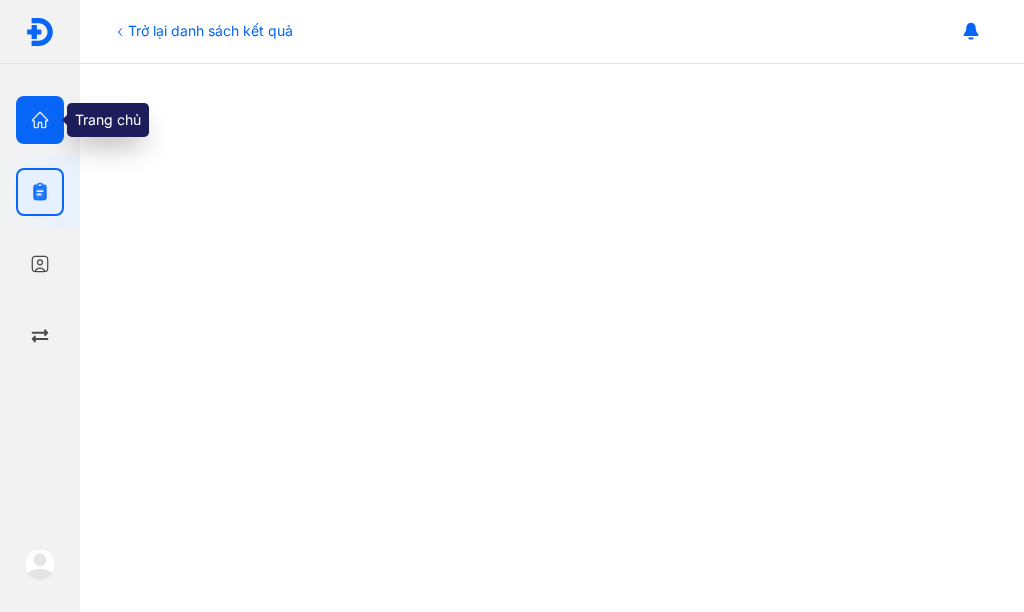 click at bounding box center [40, 120] 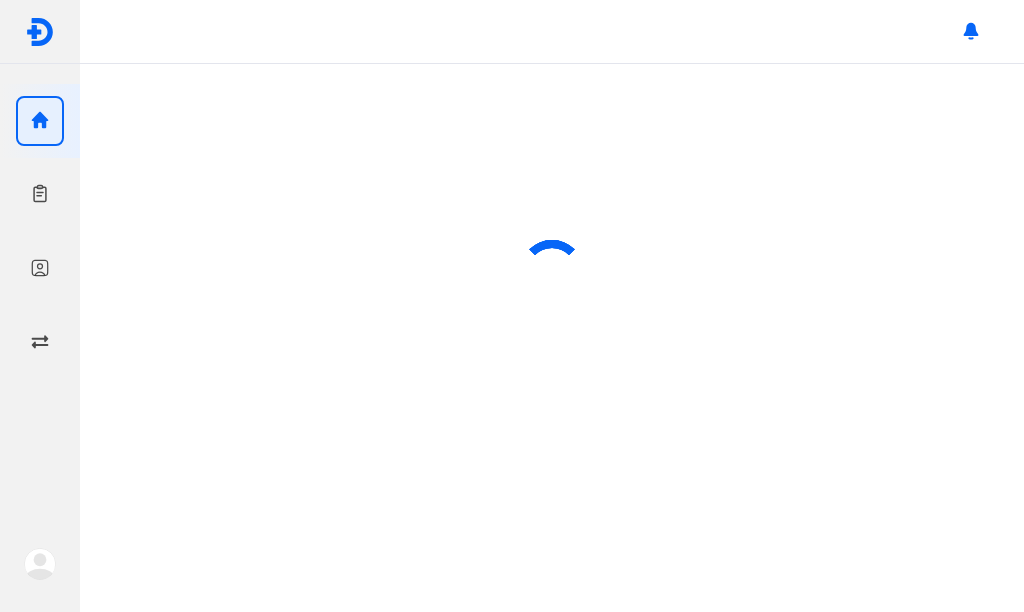 scroll, scrollTop: 0, scrollLeft: 0, axis: both 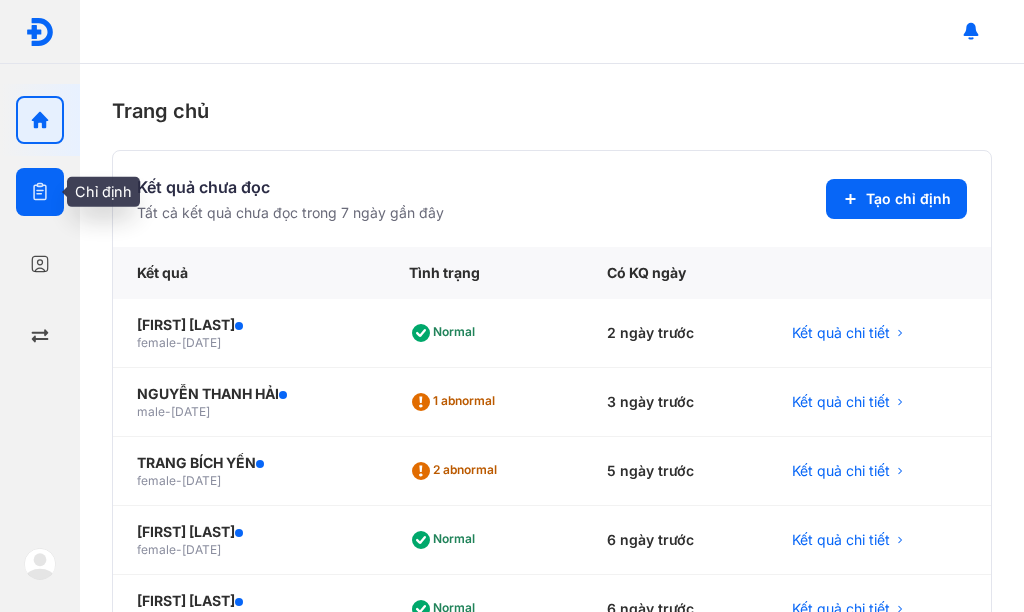 click 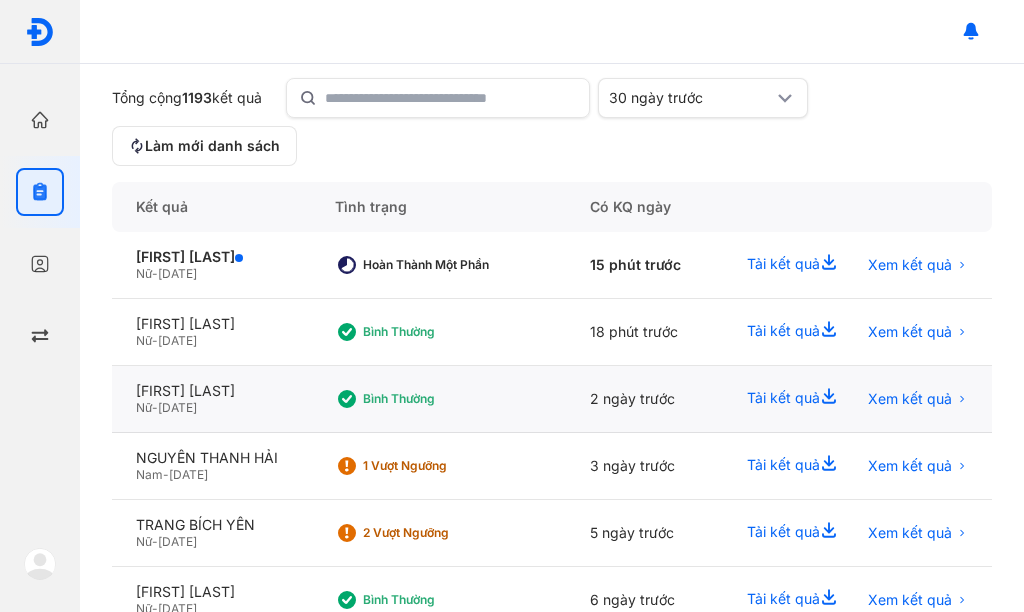 scroll, scrollTop: 300, scrollLeft: 0, axis: vertical 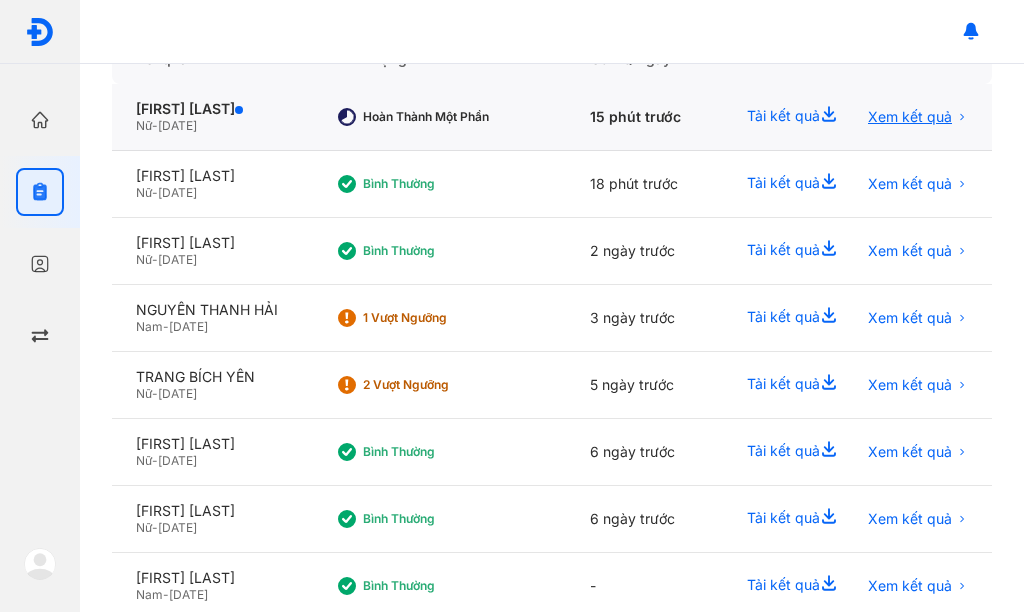 click on "Xem kết quả" at bounding box center (910, 117) 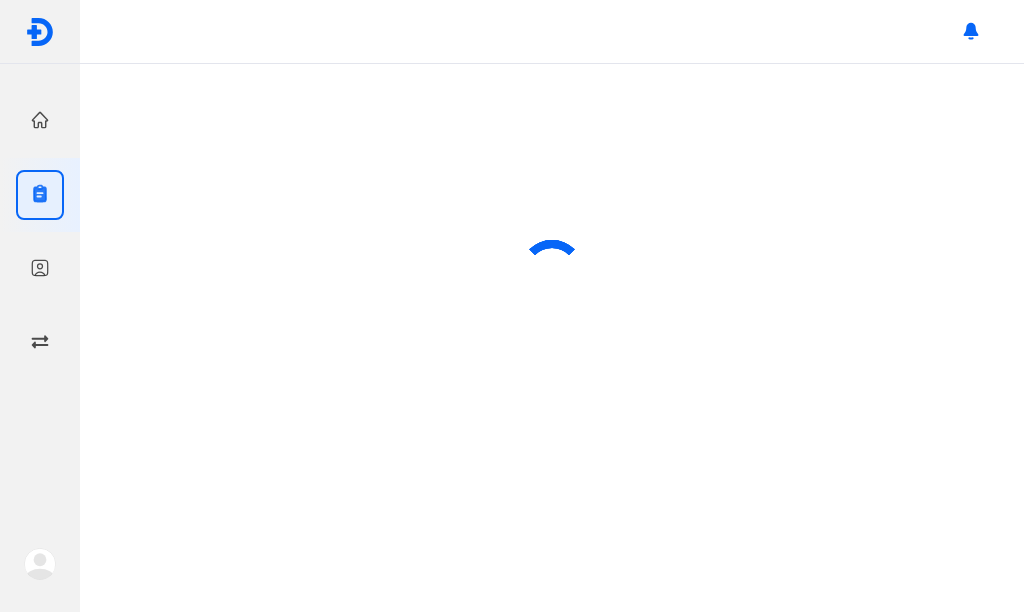 scroll, scrollTop: 0, scrollLeft: 0, axis: both 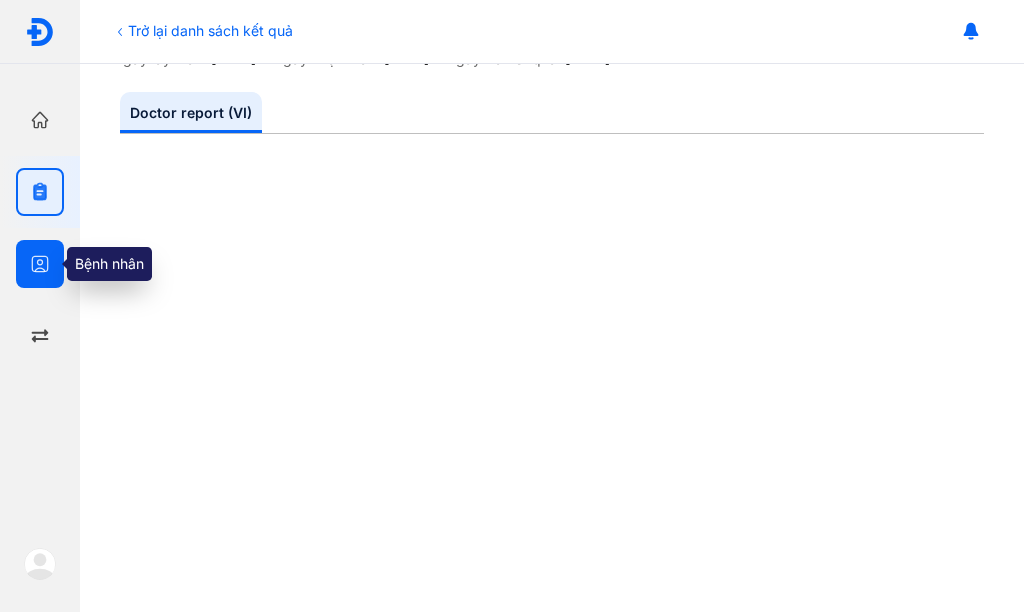 drag, startPoint x: 47, startPoint y: 110, endPoint x: 23, endPoint y: 242, distance: 134.16408 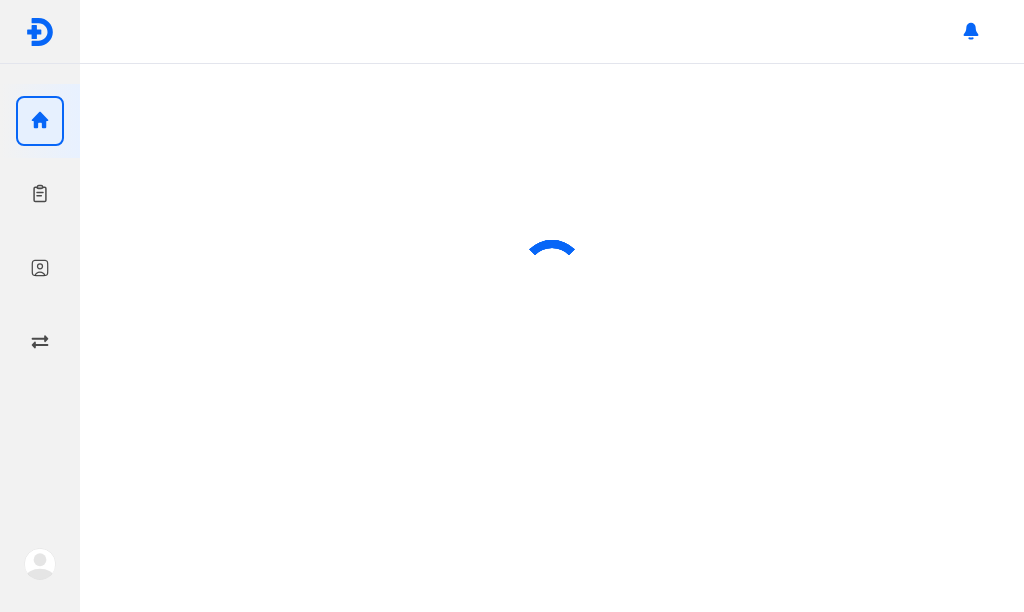 scroll, scrollTop: 0, scrollLeft: 0, axis: both 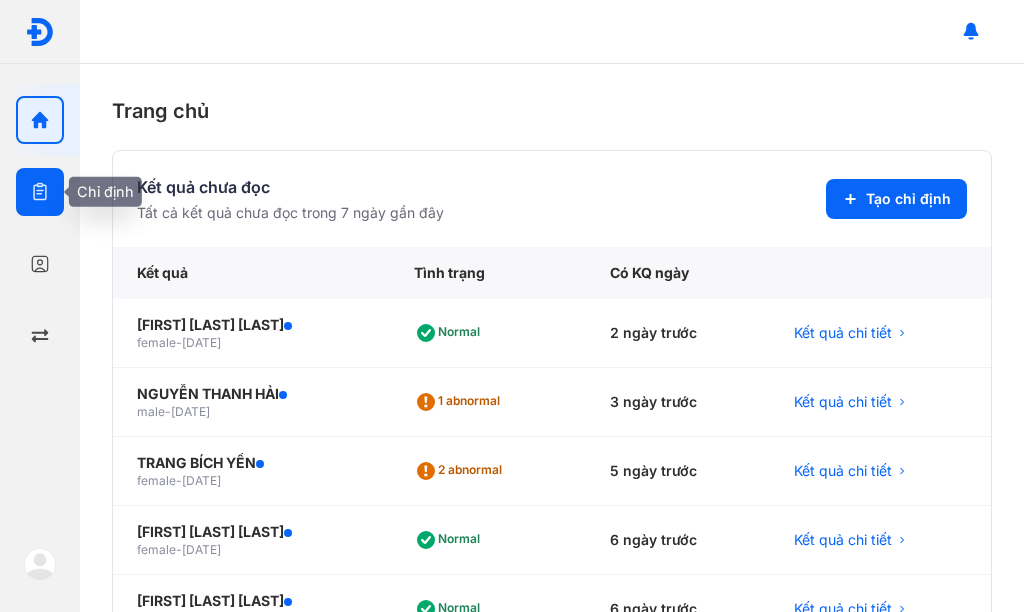 click 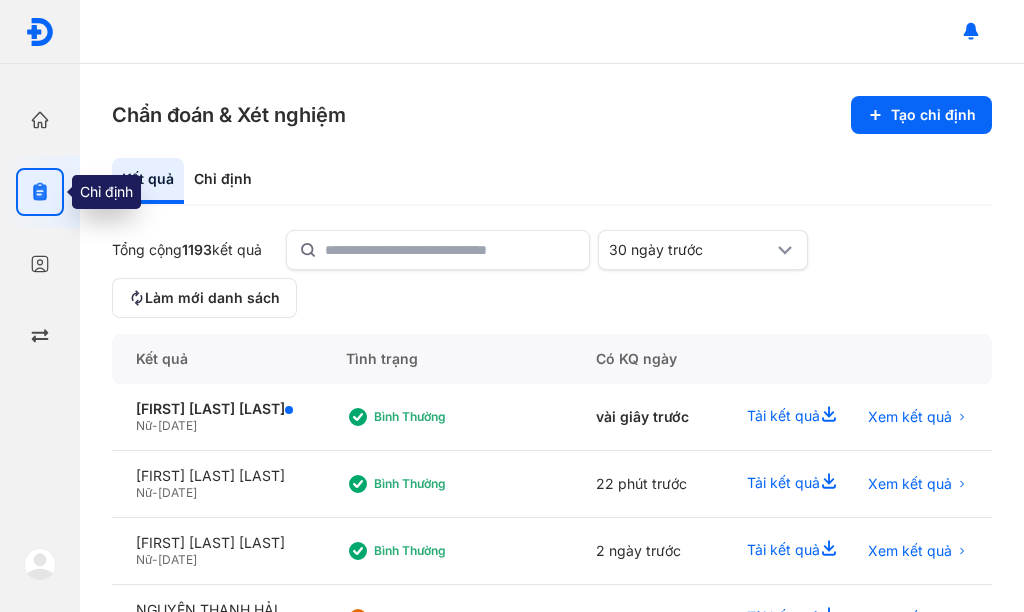 click 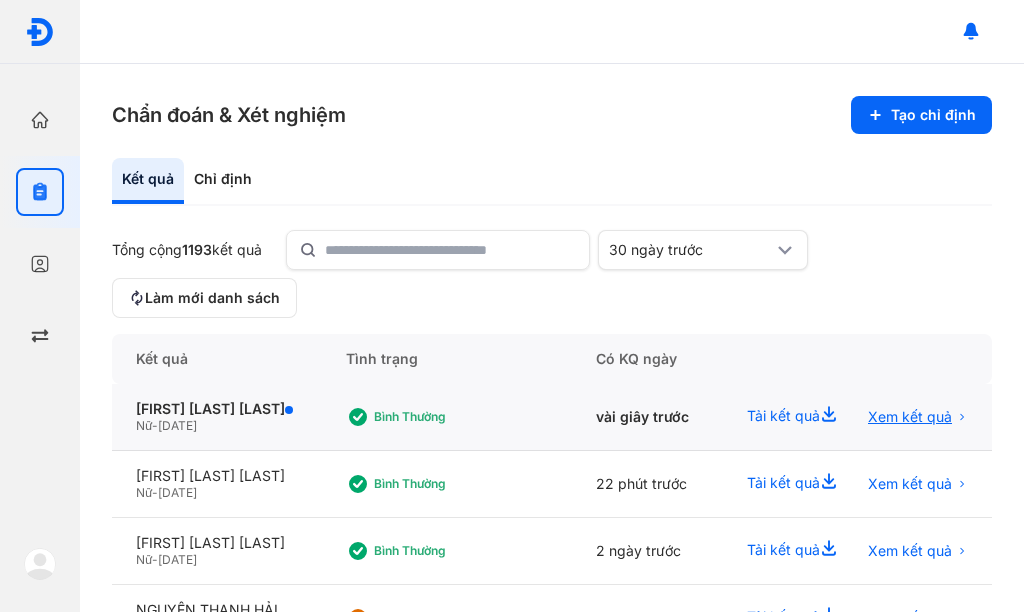 click on "Xem kết quả" at bounding box center [910, 417] 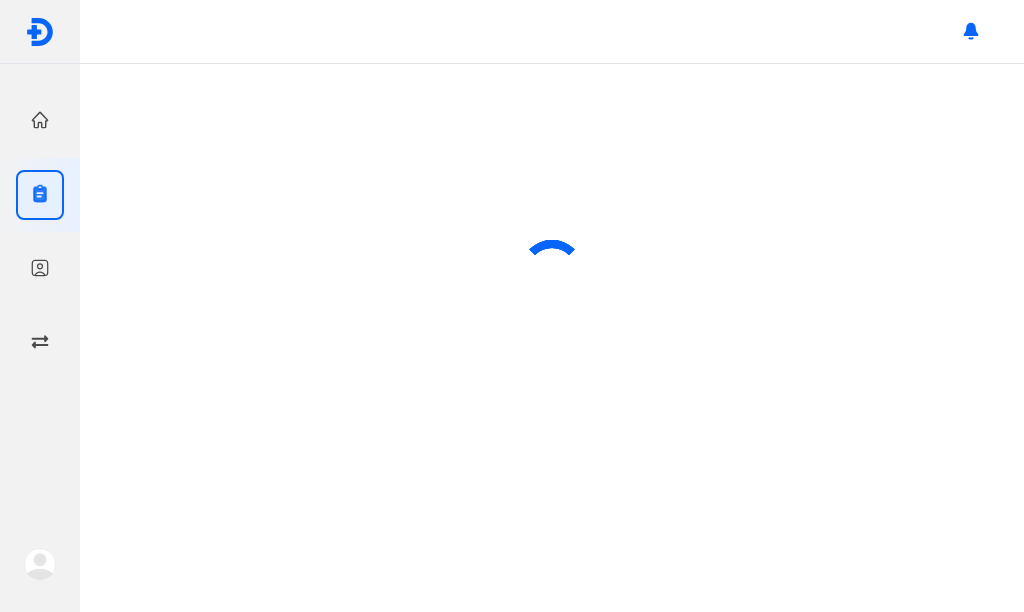 scroll, scrollTop: 0, scrollLeft: 0, axis: both 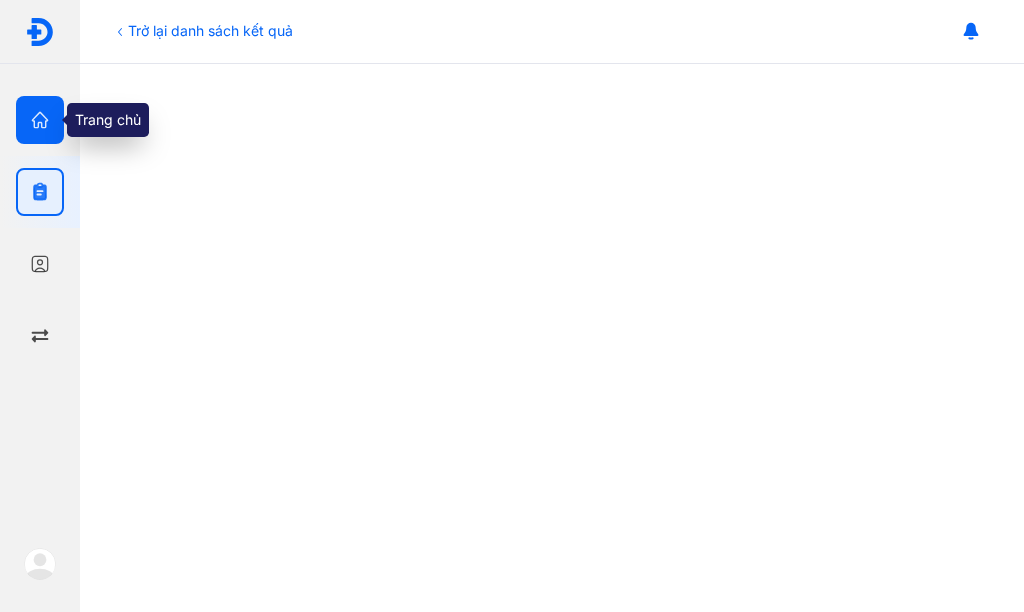 click at bounding box center [40, 120] 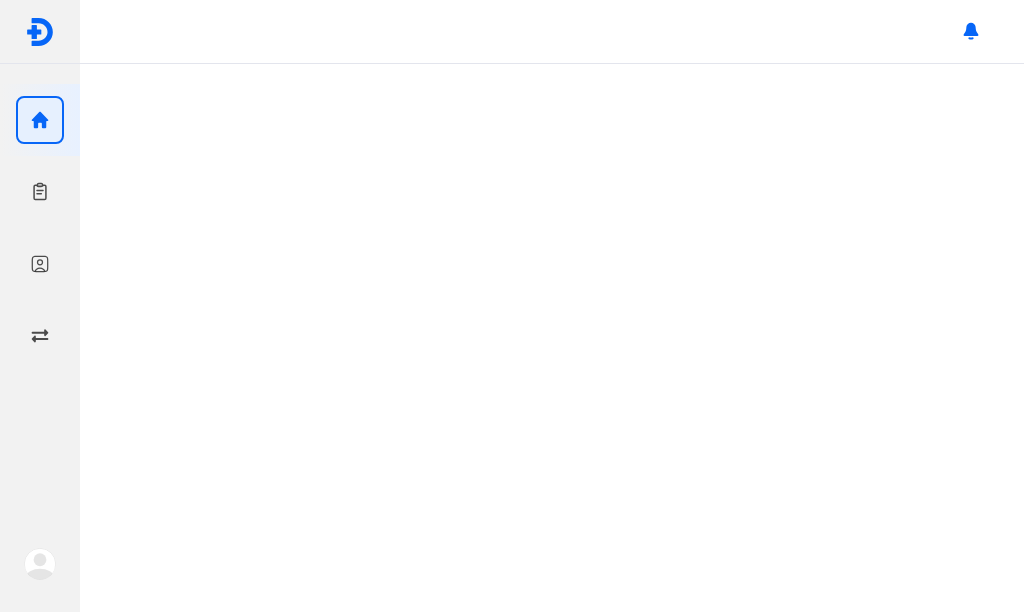 scroll, scrollTop: 0, scrollLeft: 0, axis: both 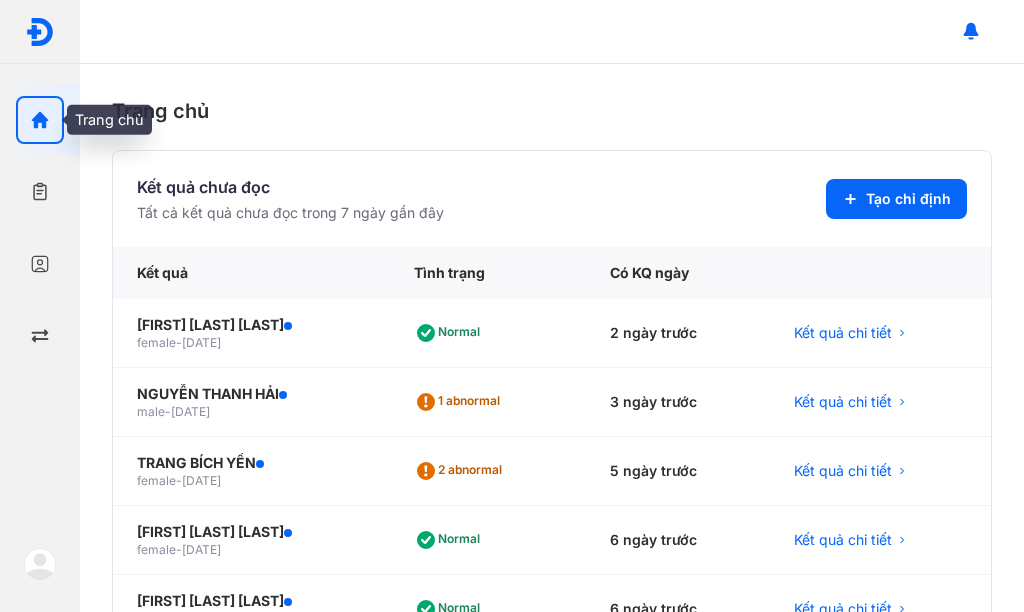 click 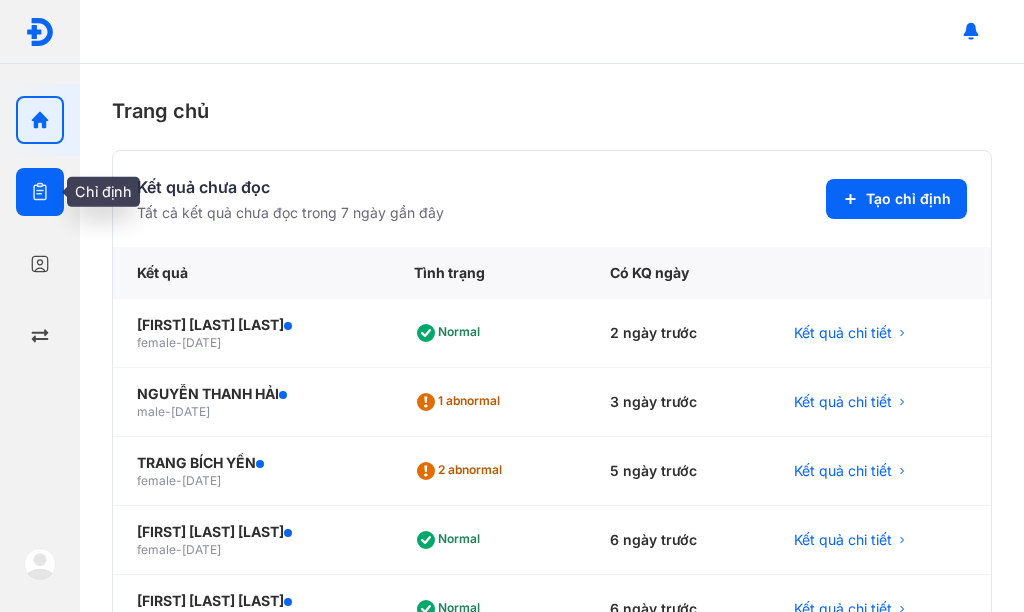 click at bounding box center (40, 192) 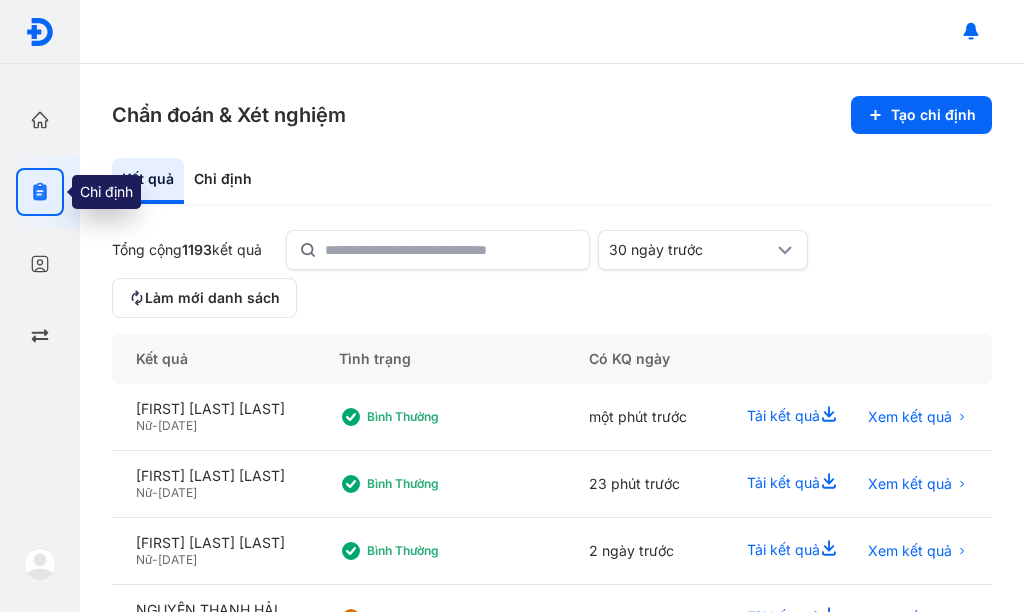 click at bounding box center (40, 192) 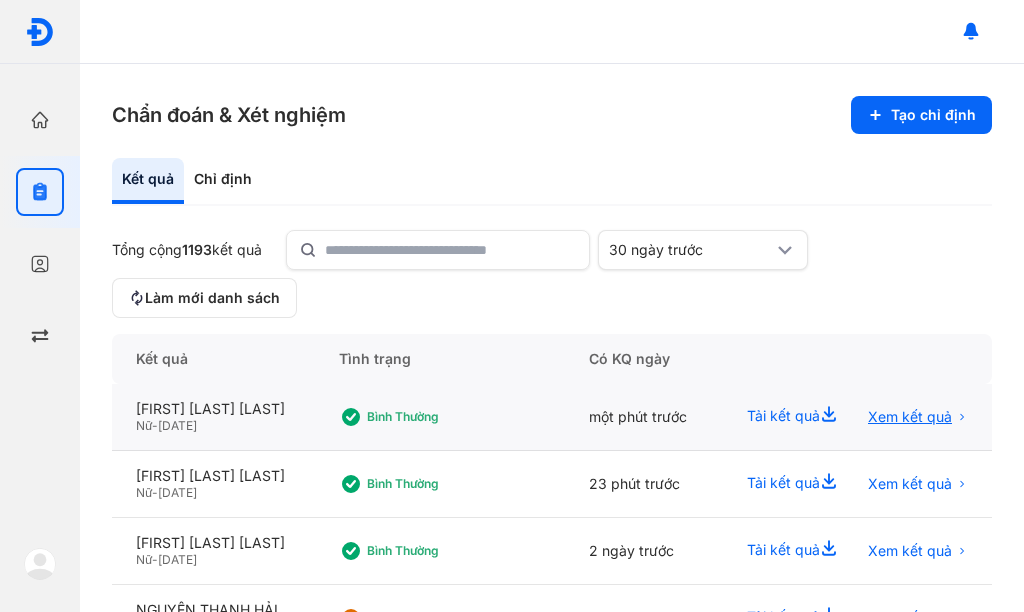 click on "Xem kết quả" at bounding box center [910, 417] 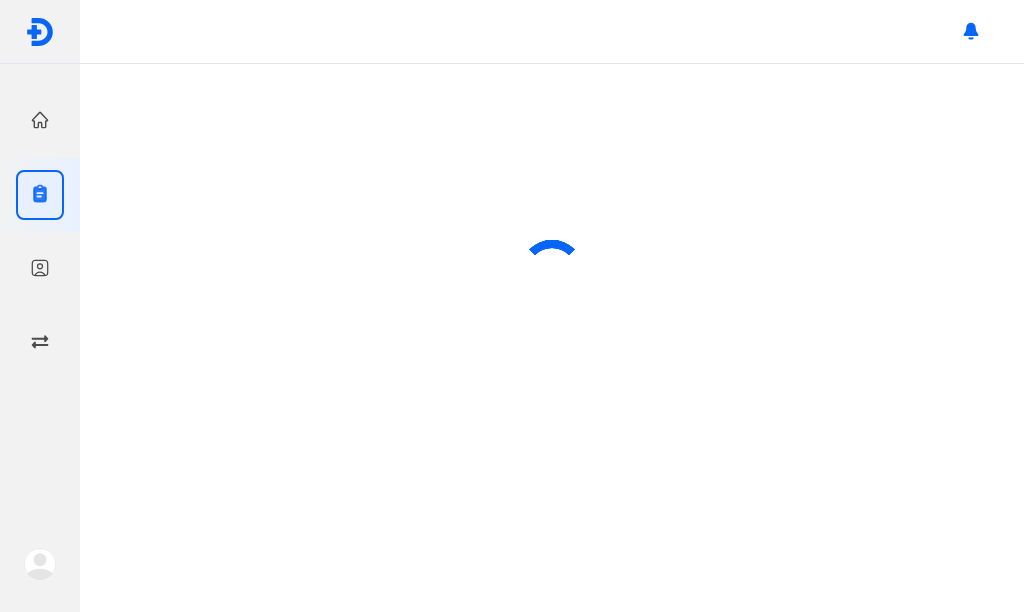 scroll, scrollTop: 0, scrollLeft: 0, axis: both 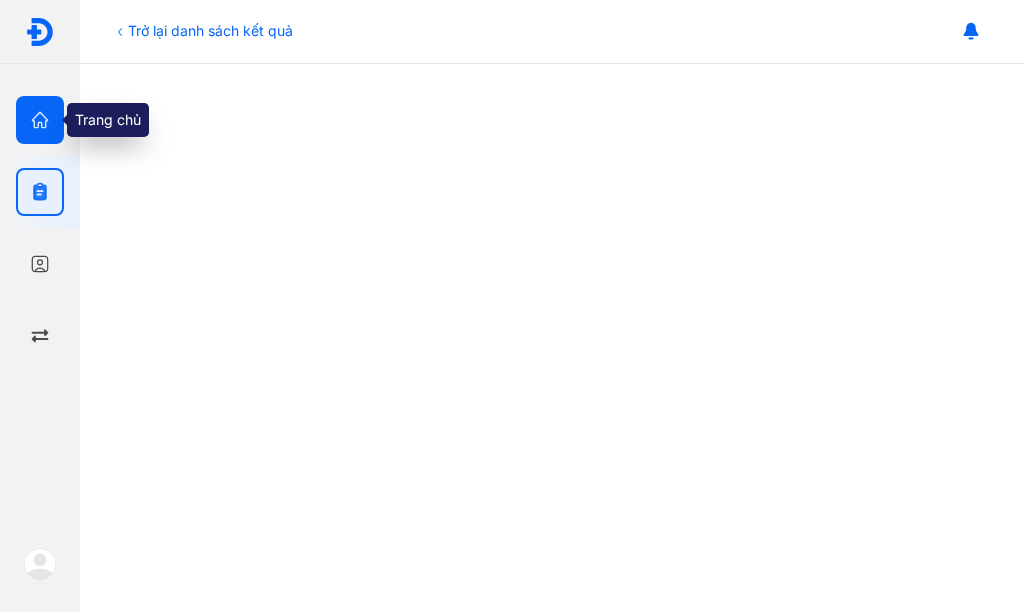 click at bounding box center [40, 120] 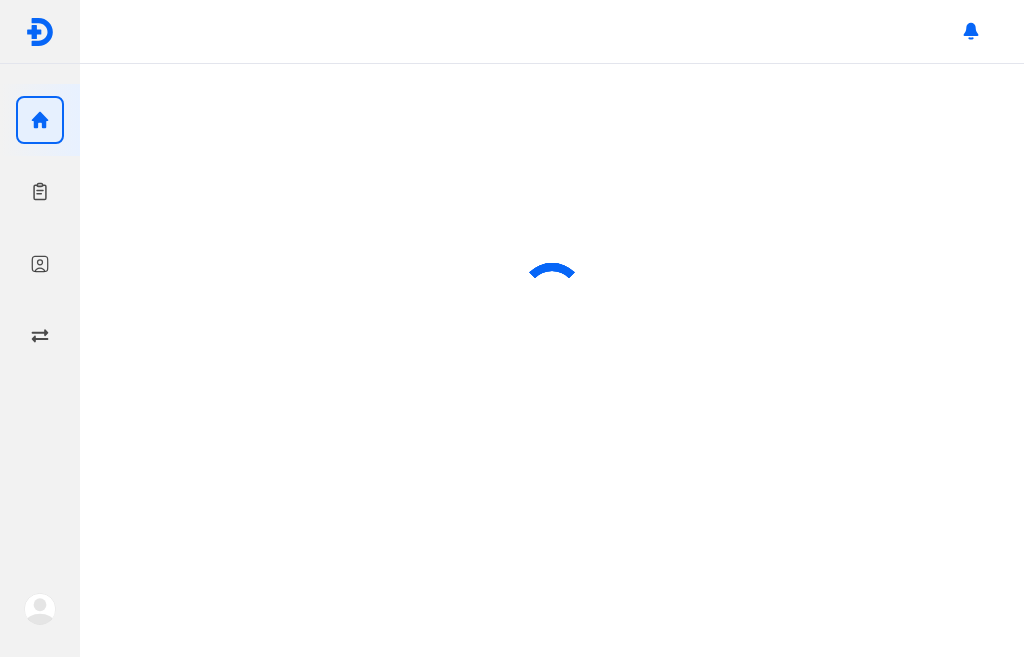 scroll, scrollTop: 0, scrollLeft: 0, axis: both 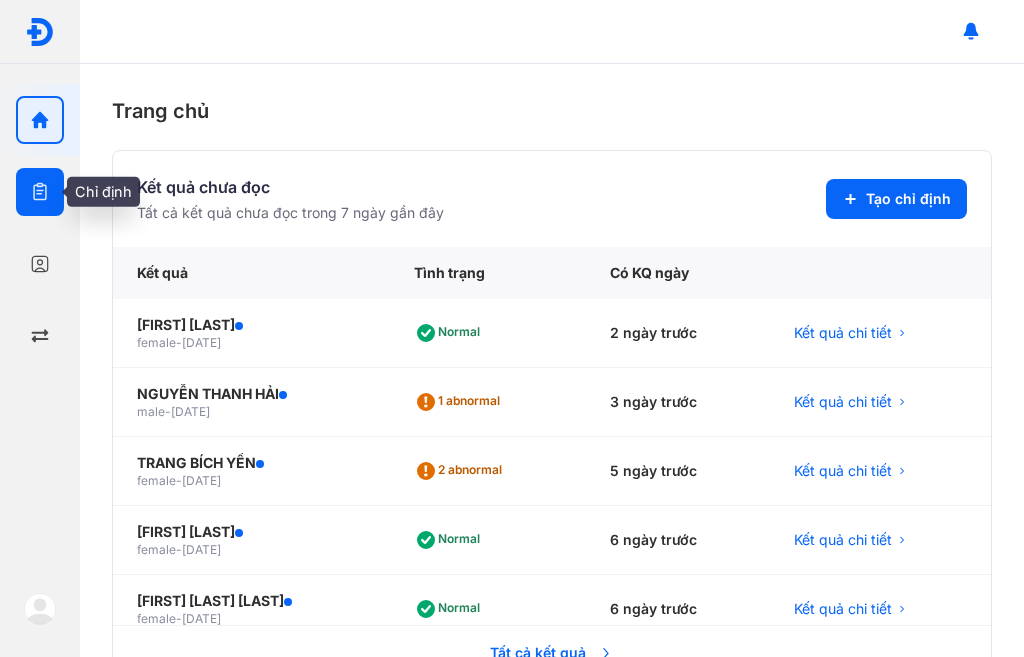 click 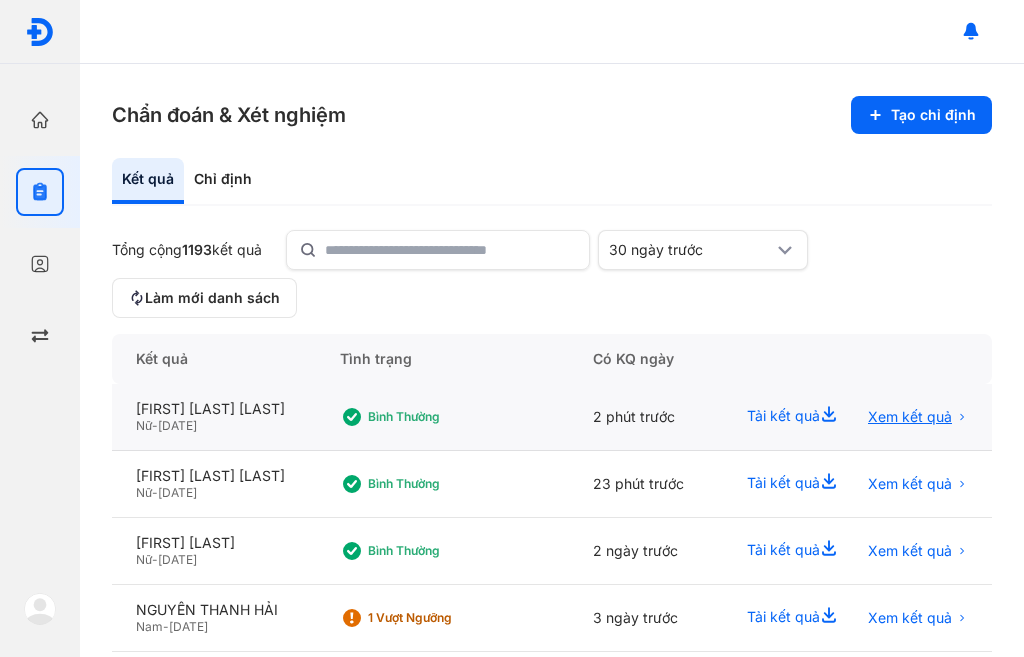 click on "Xem kết quả" at bounding box center [910, 417] 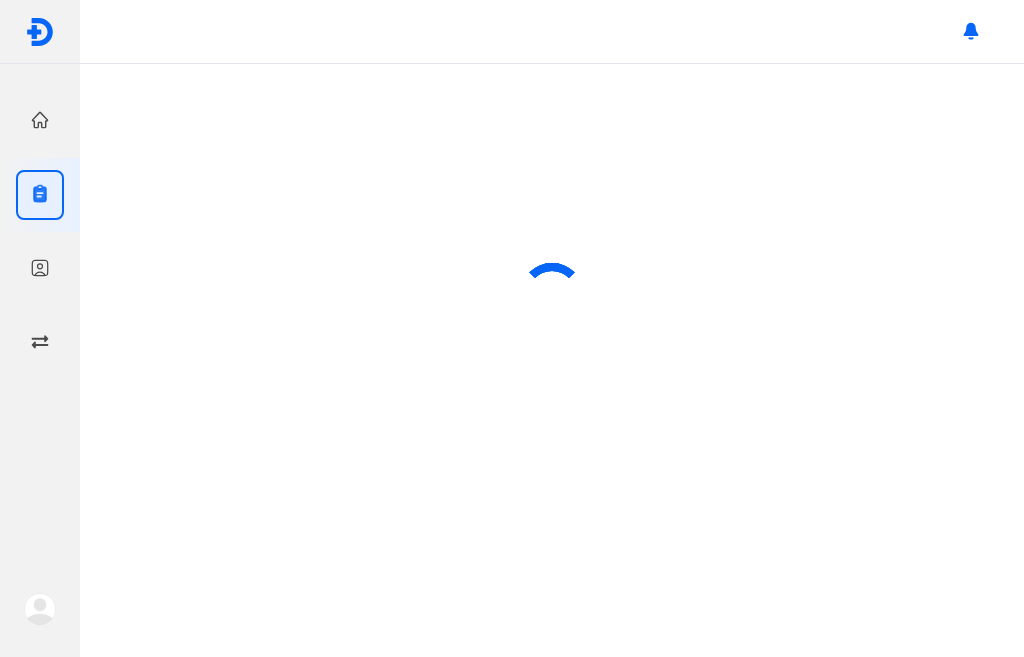scroll, scrollTop: 0, scrollLeft: 0, axis: both 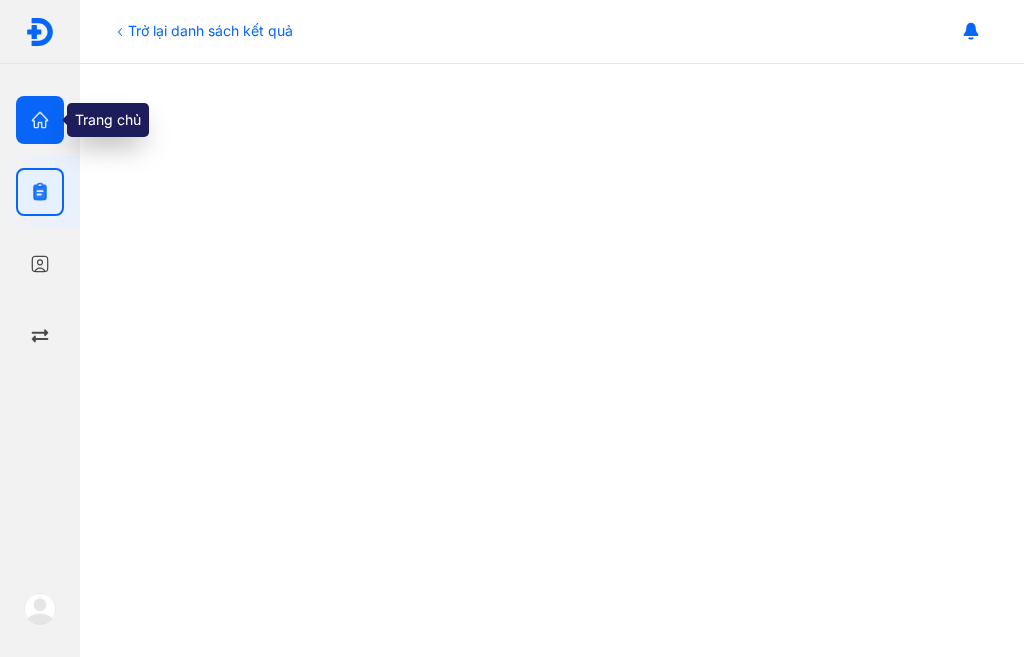 click at bounding box center (40, 120) 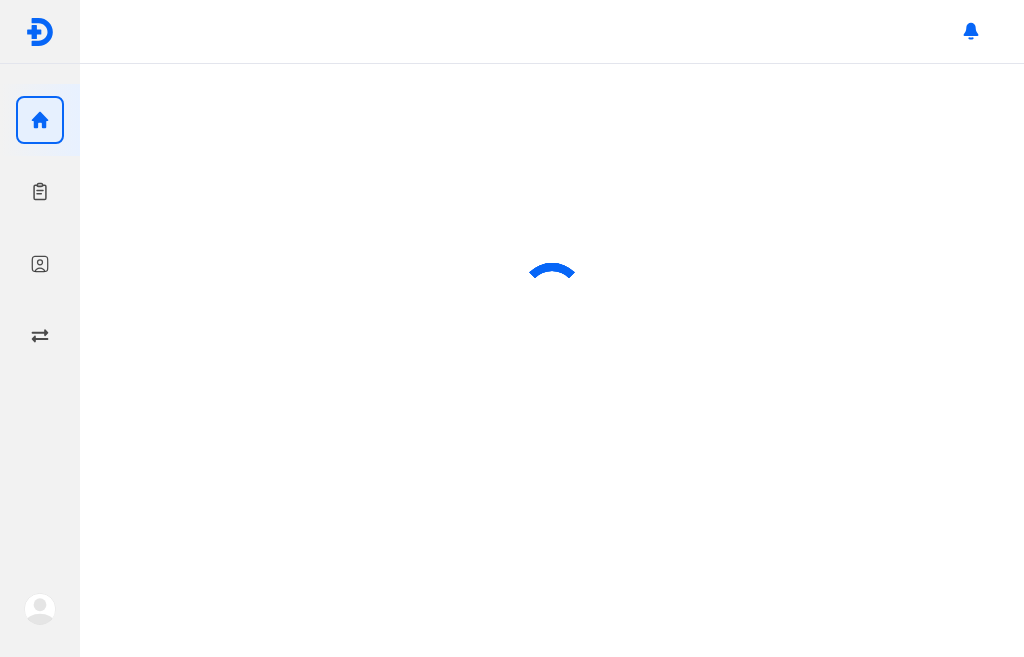 scroll, scrollTop: 0, scrollLeft: 0, axis: both 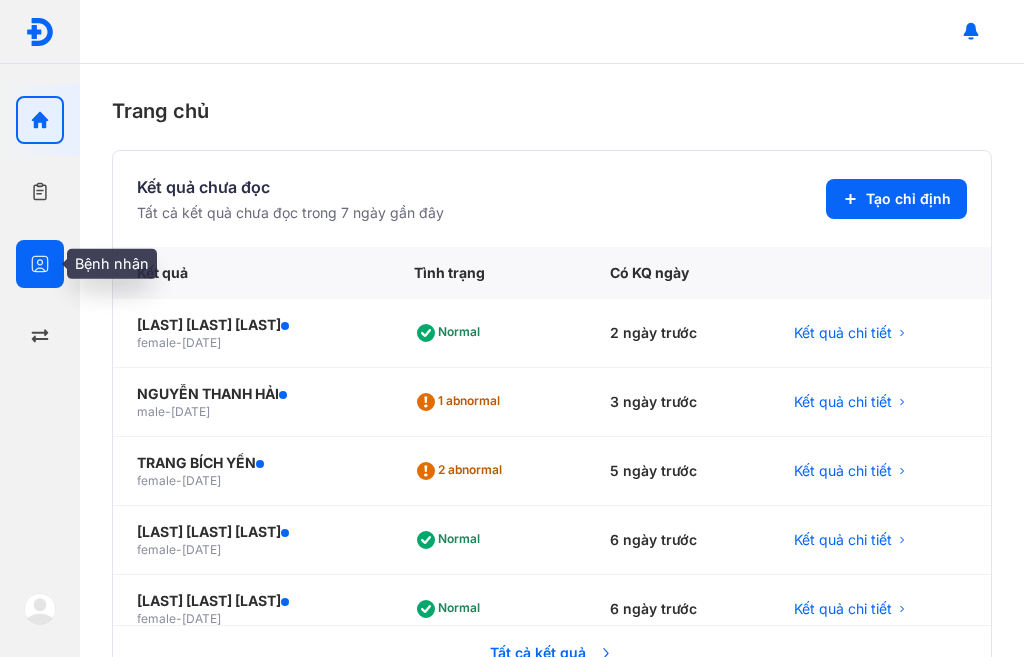 click 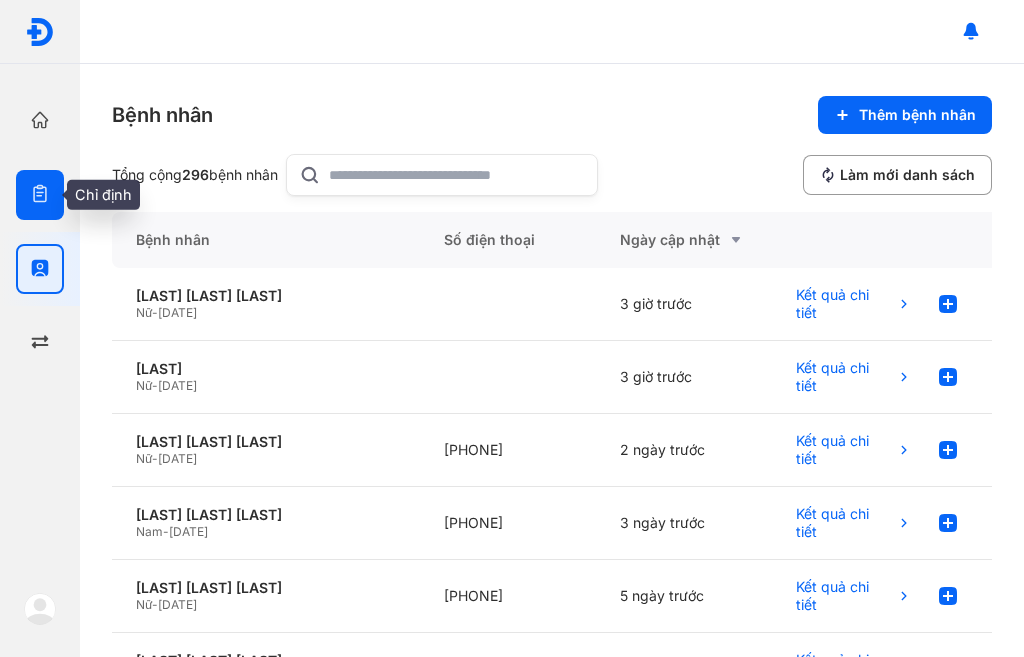 click 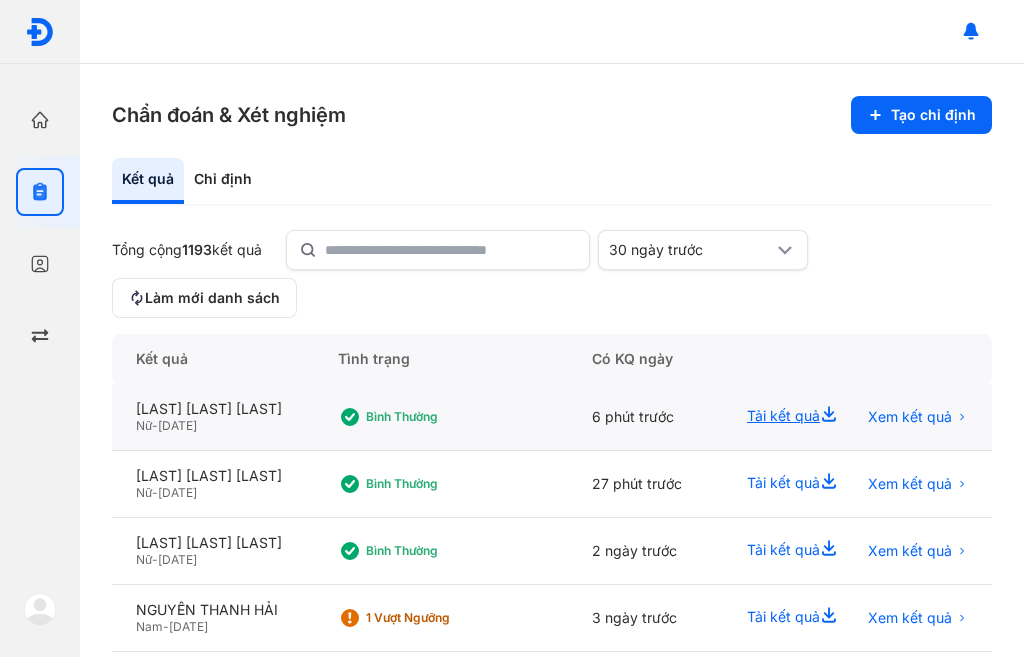 click on "Tải kết quả" at bounding box center (795, 417) 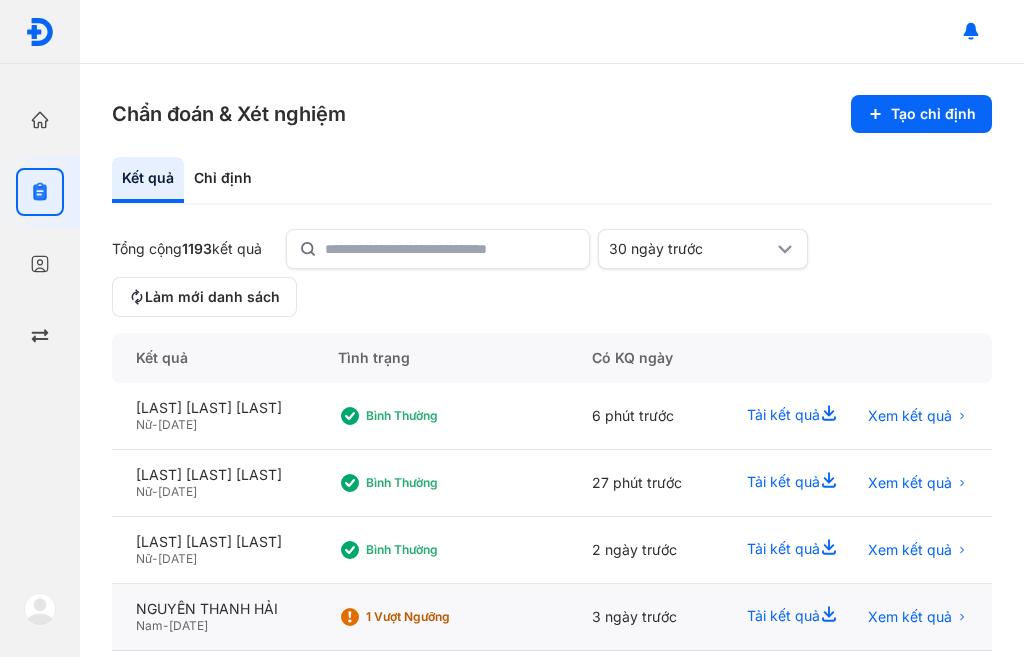 scroll, scrollTop: 0, scrollLeft: 0, axis: both 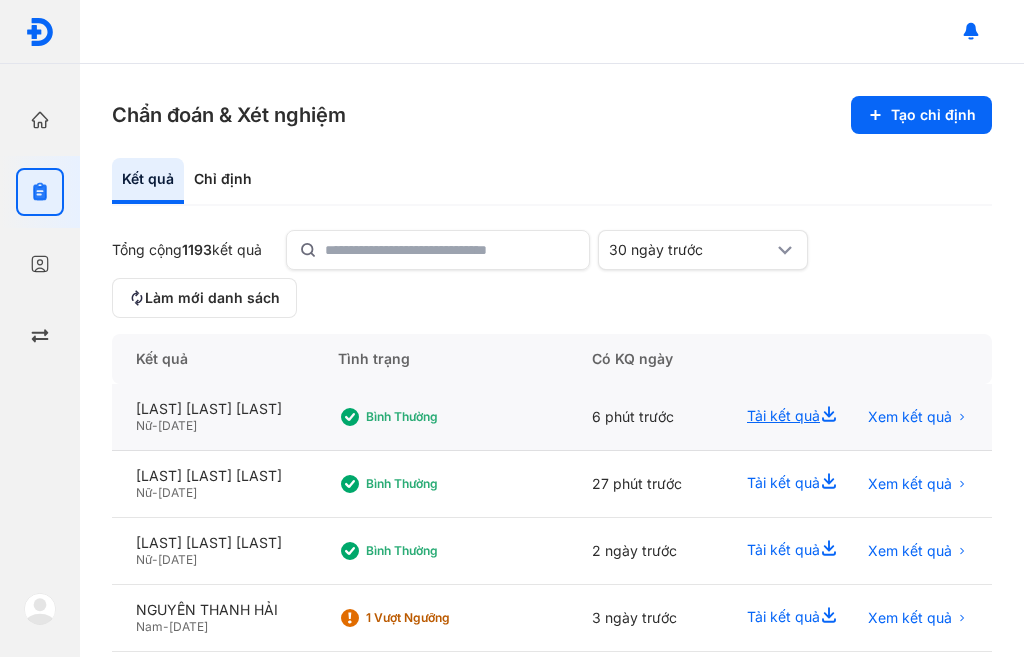 click 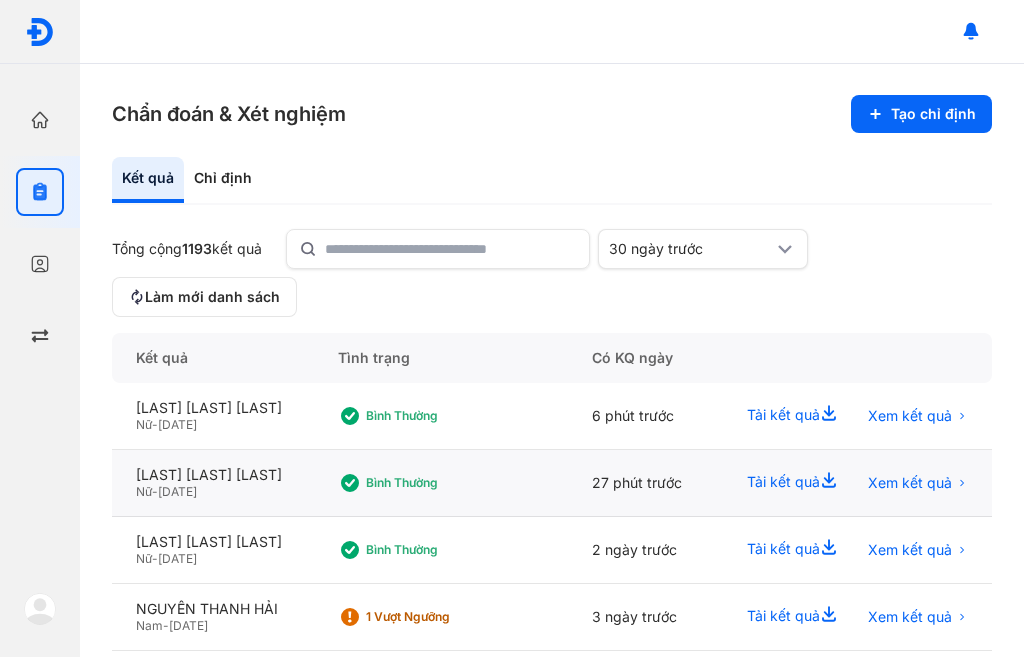 scroll, scrollTop: 0, scrollLeft: 0, axis: both 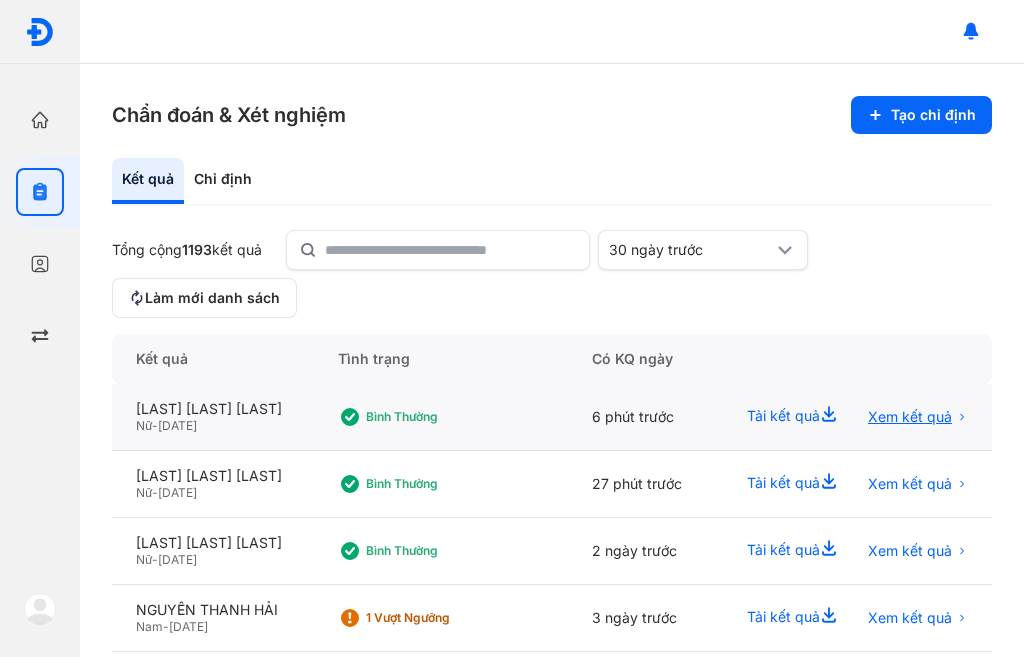 click 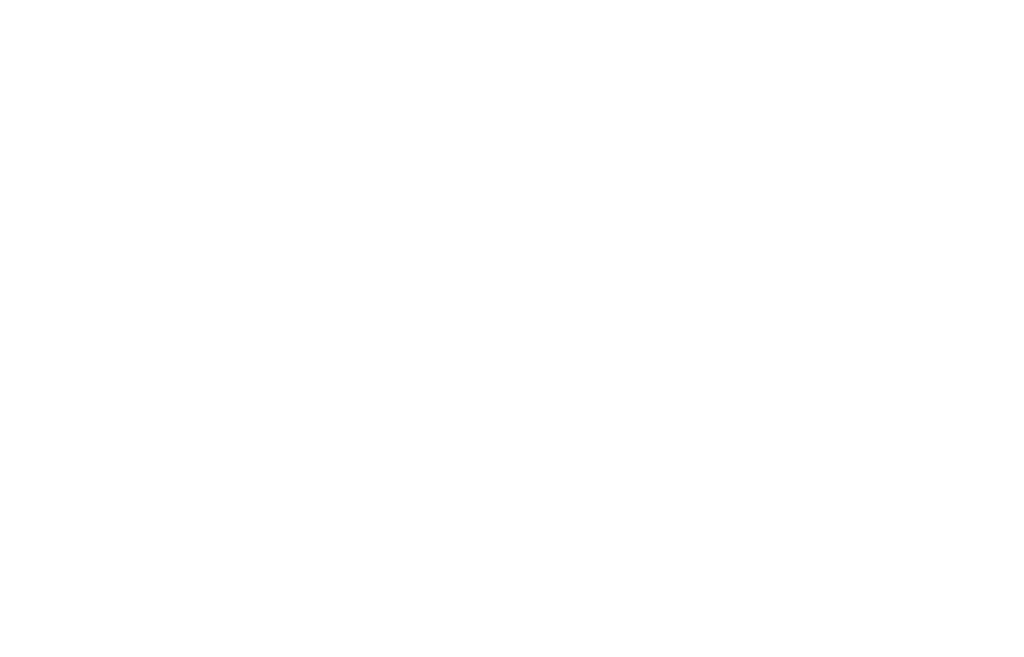 scroll, scrollTop: 0, scrollLeft: 0, axis: both 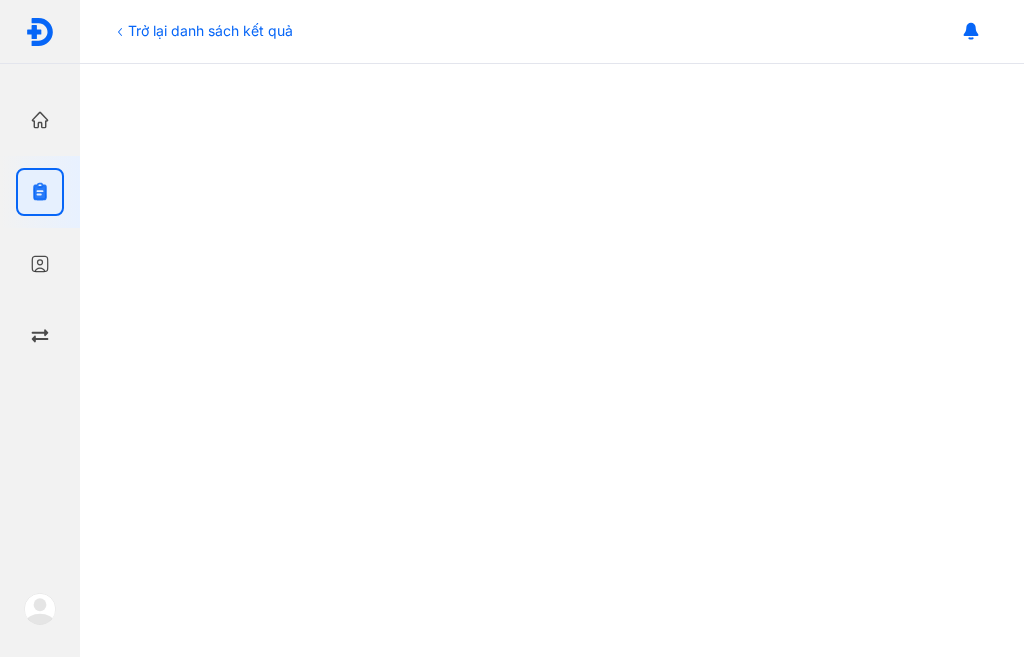 click on "Trở lại danh sách kết quả Kết quả chỉ định  Tải về kết quả NGUYỄN THỊ NGỌC HẠNH 01/01/1979 - Nữ Số điện thoại +84 Mã hồ sơ 25010396157 Ngày lấy mẫu: 18/07/2025 Ngày nhận mẫu: 18/07/2025 Ngày trả kết quả: 18/07/2025 Doctor report (VI)" at bounding box center [552, 360] 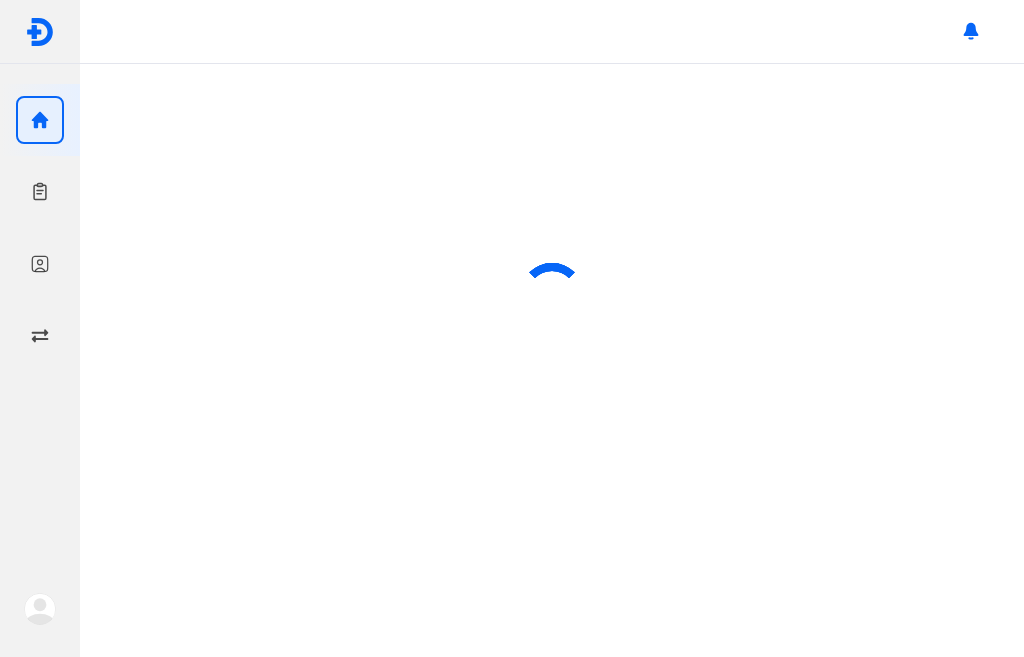 scroll, scrollTop: 0, scrollLeft: 0, axis: both 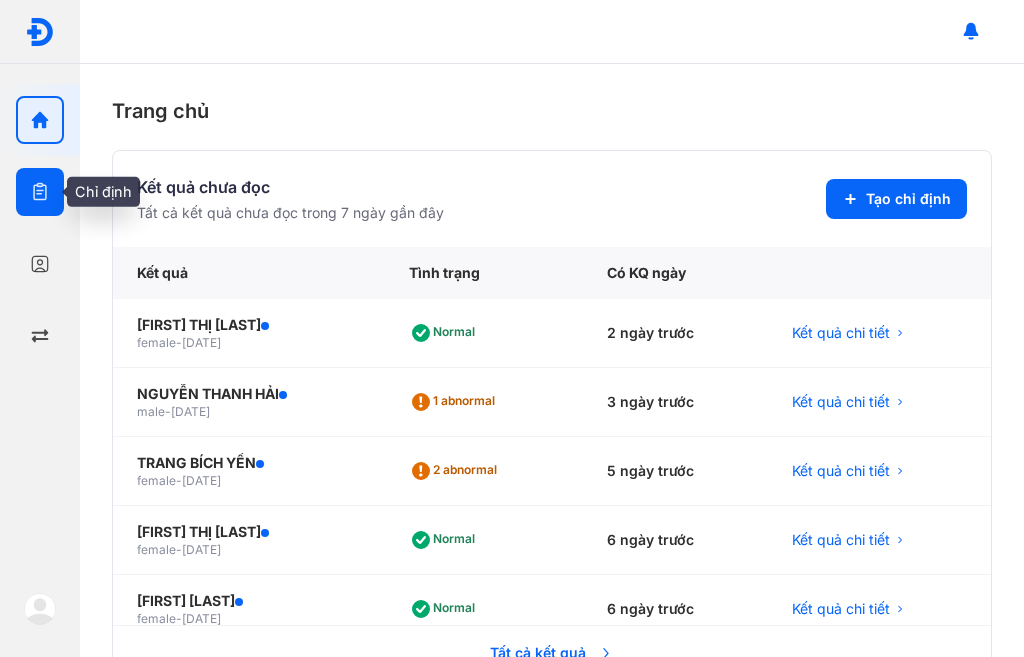 click at bounding box center (40, 192) 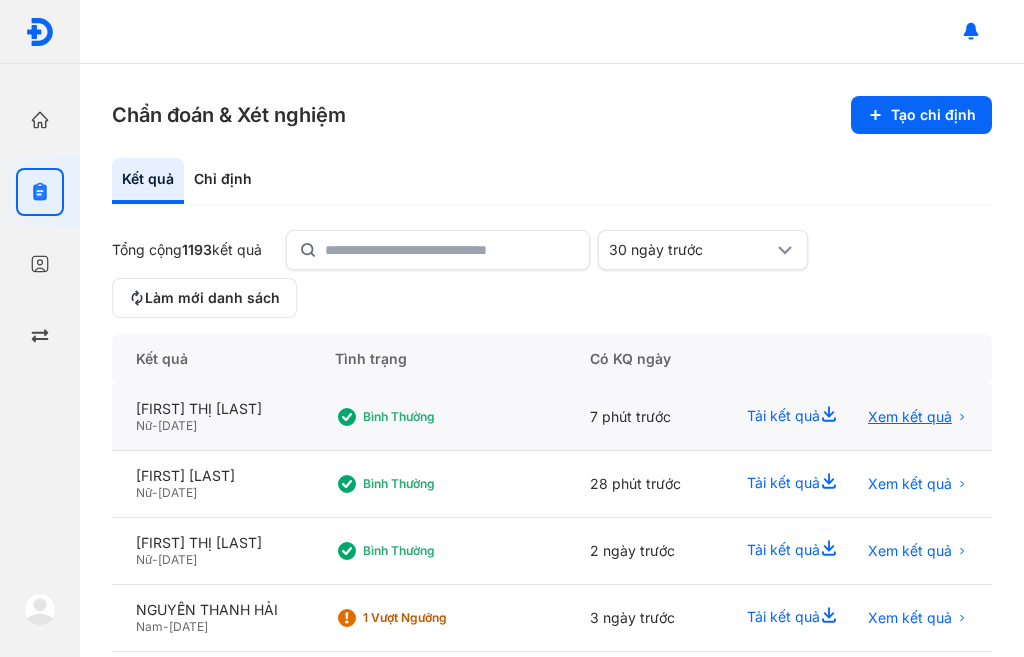 click on "Xem kết quả" at bounding box center (910, 417) 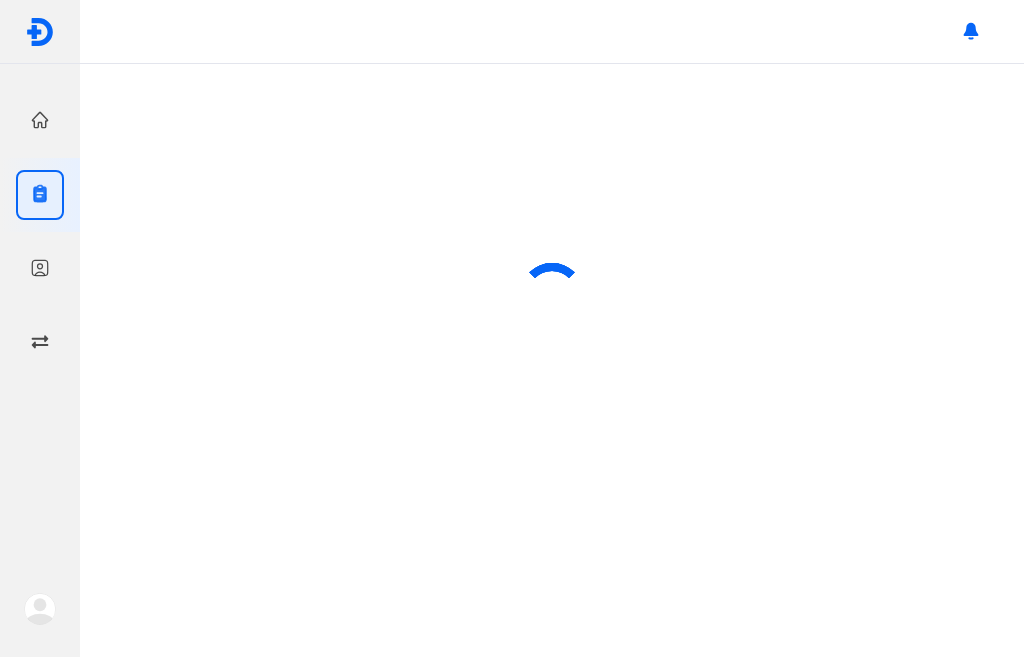 scroll, scrollTop: 0, scrollLeft: 0, axis: both 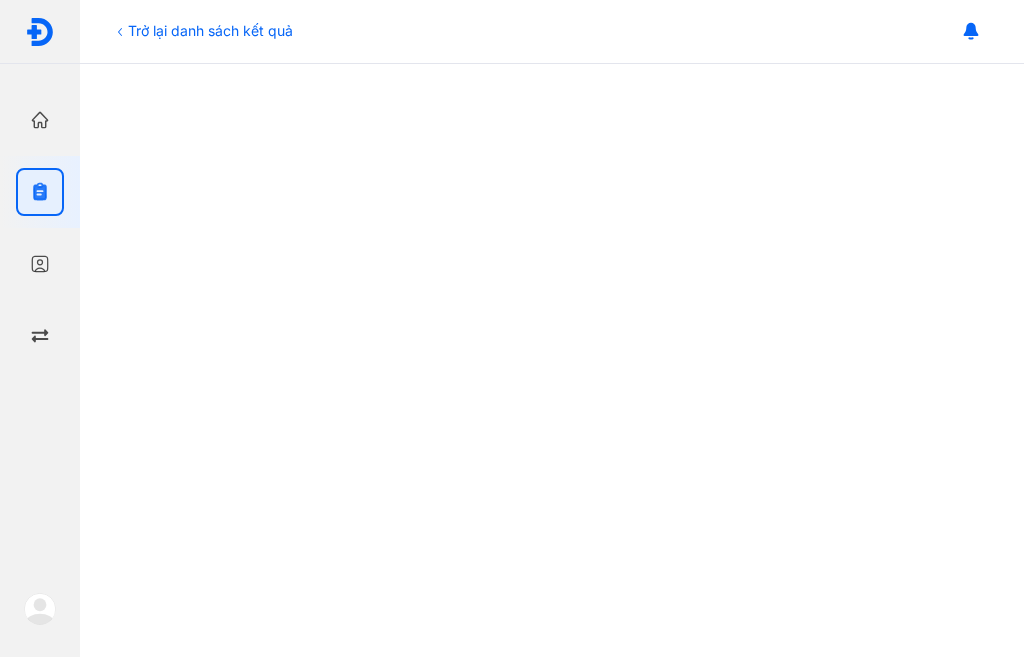 click 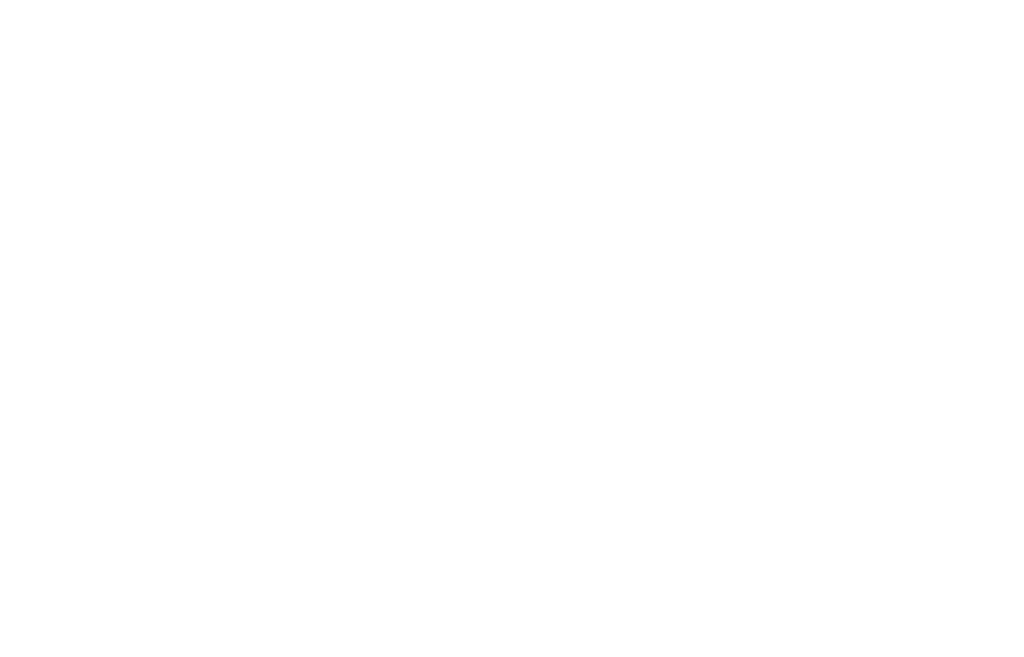 scroll, scrollTop: 0, scrollLeft: 0, axis: both 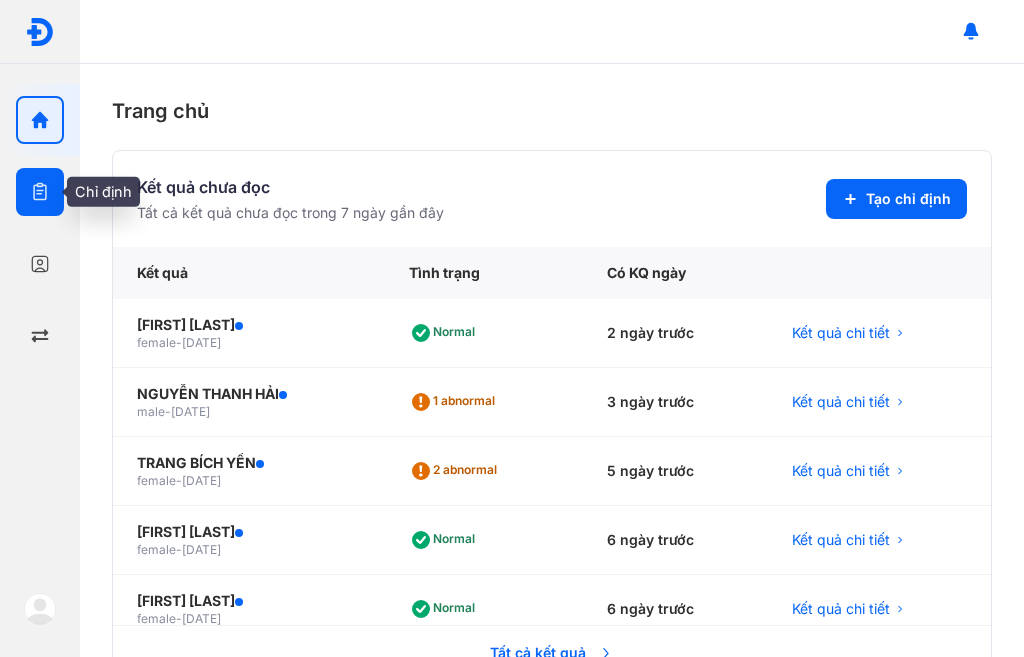 click 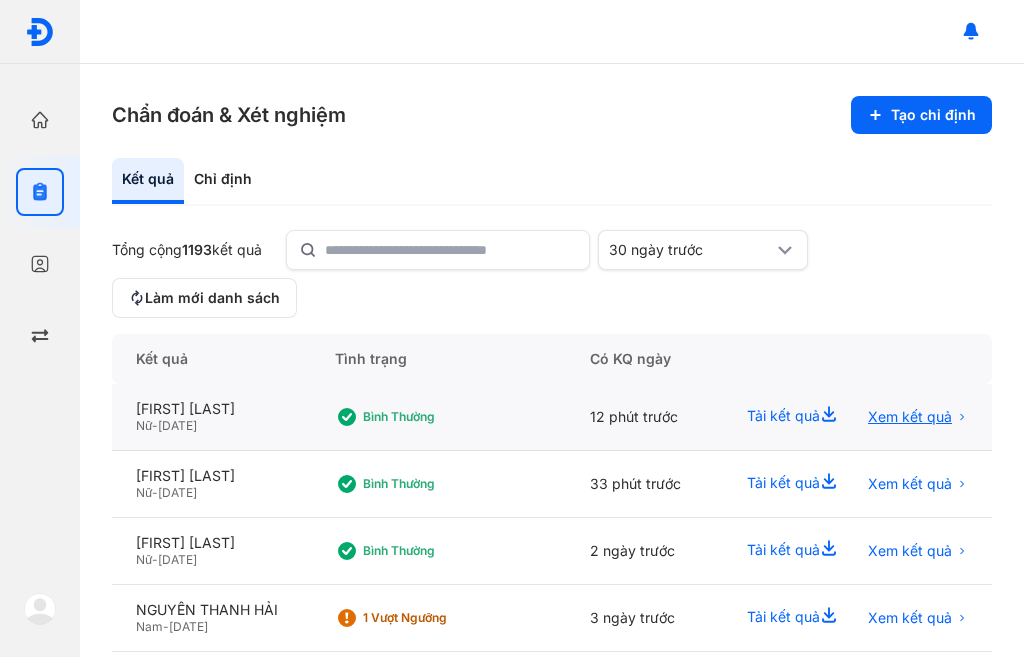 click on "Xem kết quả" at bounding box center (910, 417) 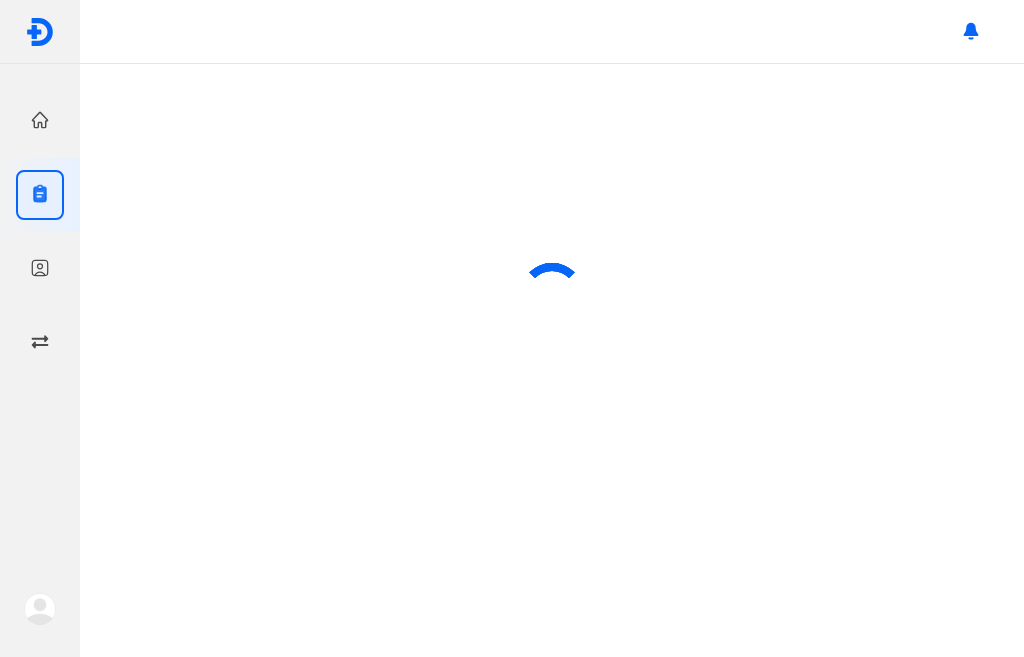 scroll, scrollTop: 0, scrollLeft: 0, axis: both 